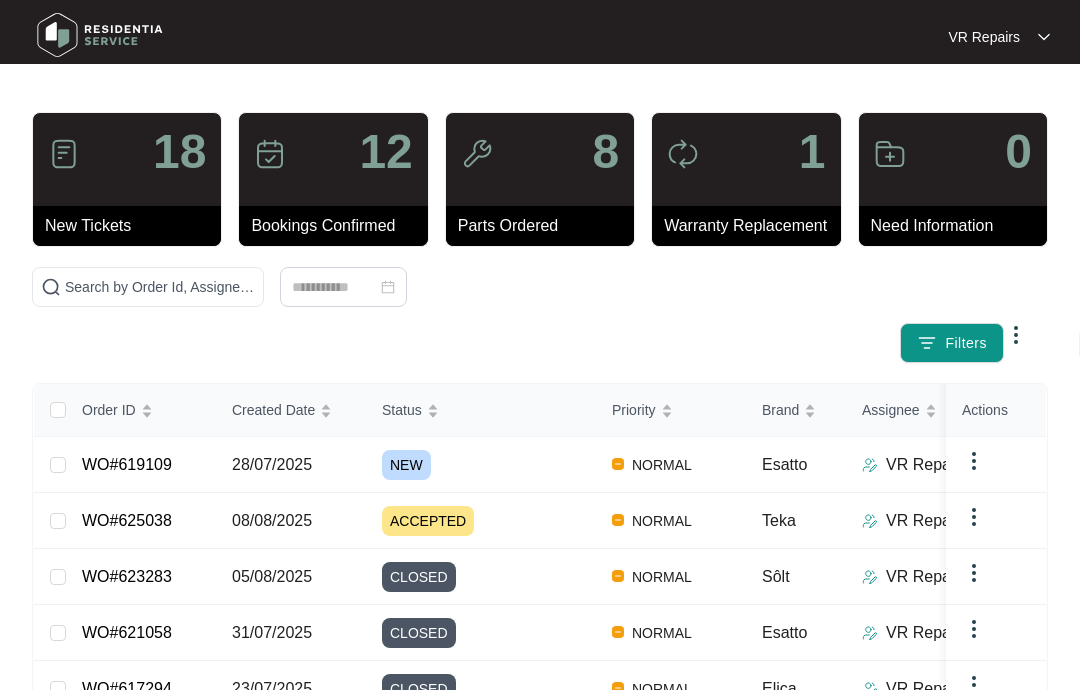 scroll, scrollTop: 0, scrollLeft: 0, axis: both 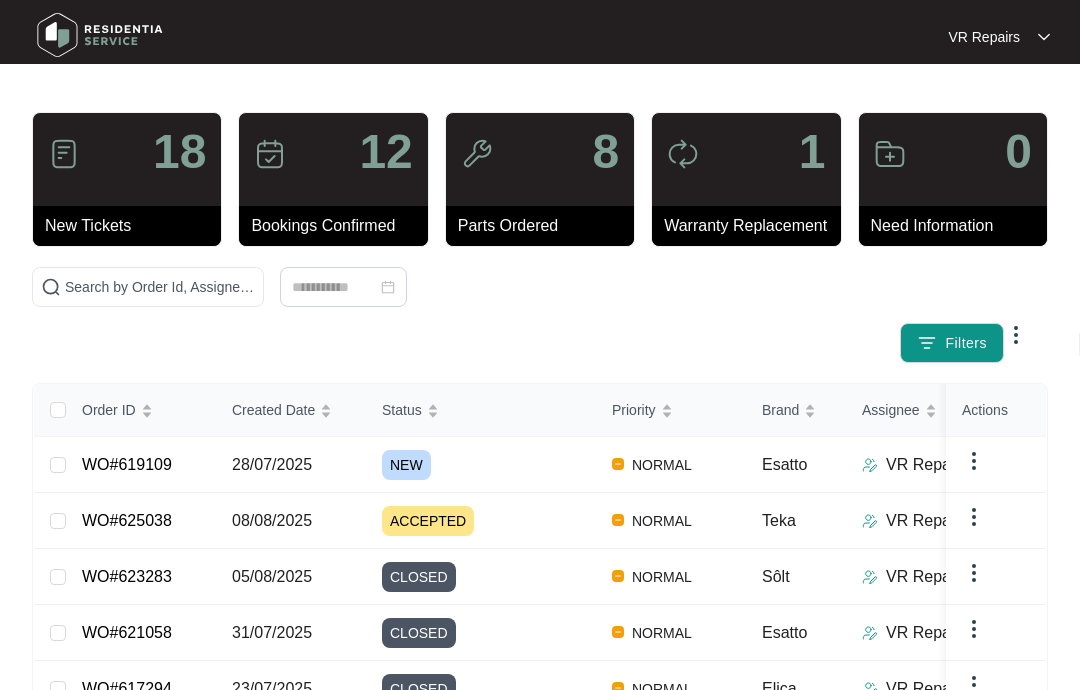 click on "WO#625038" at bounding box center [127, 520] 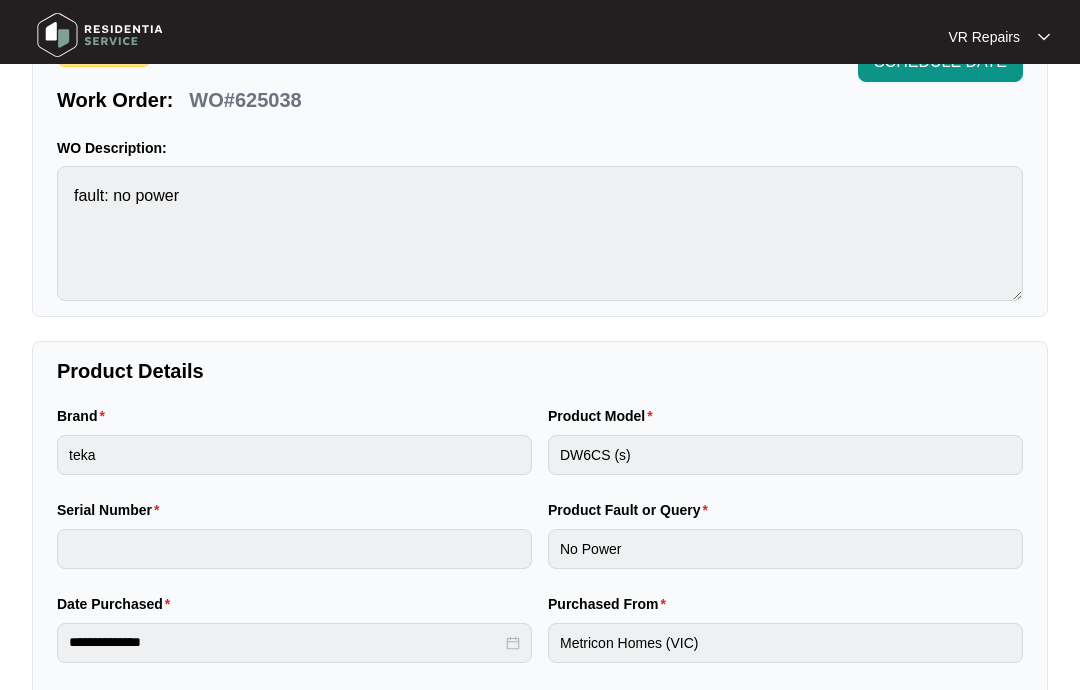 scroll, scrollTop: 0, scrollLeft: 0, axis: both 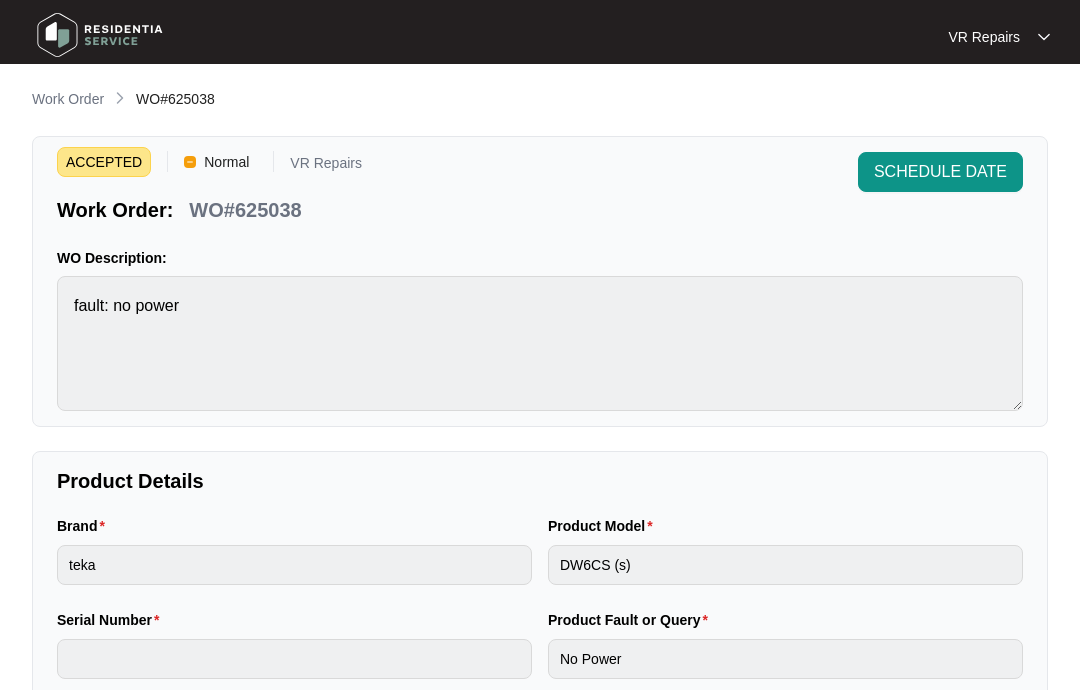 click on "VR Repairs" at bounding box center (999, 37) 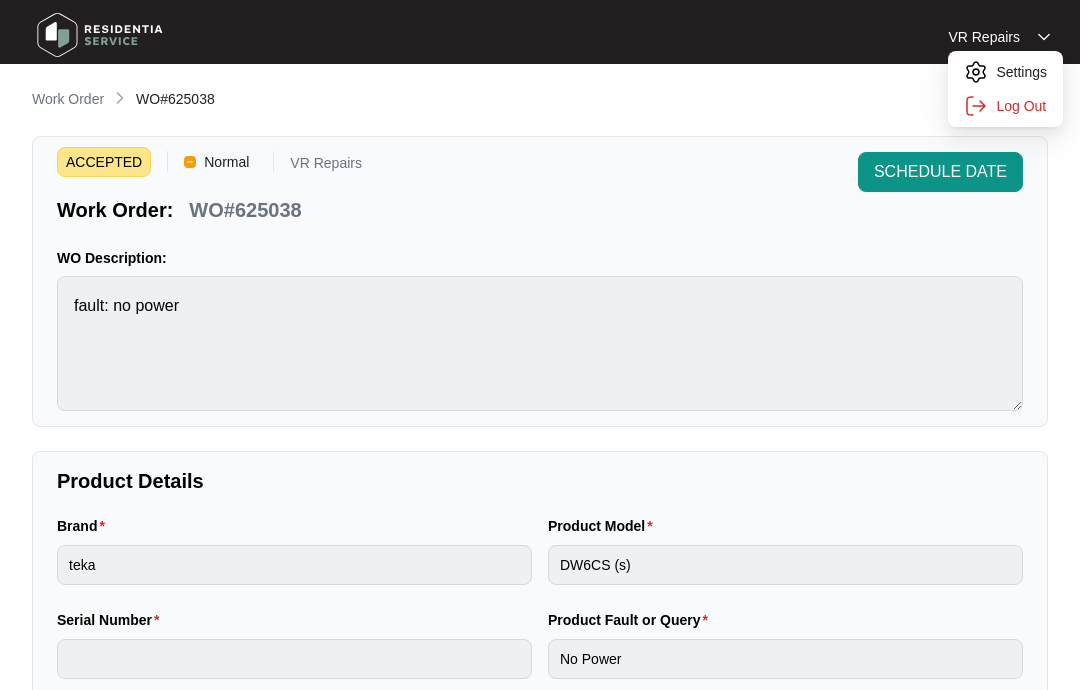 click on "ACCEPTED Normal VR Repairs Work Order: WO#625038 SCHEDULE DATE WO Description: fault: no power" at bounding box center (540, 281) 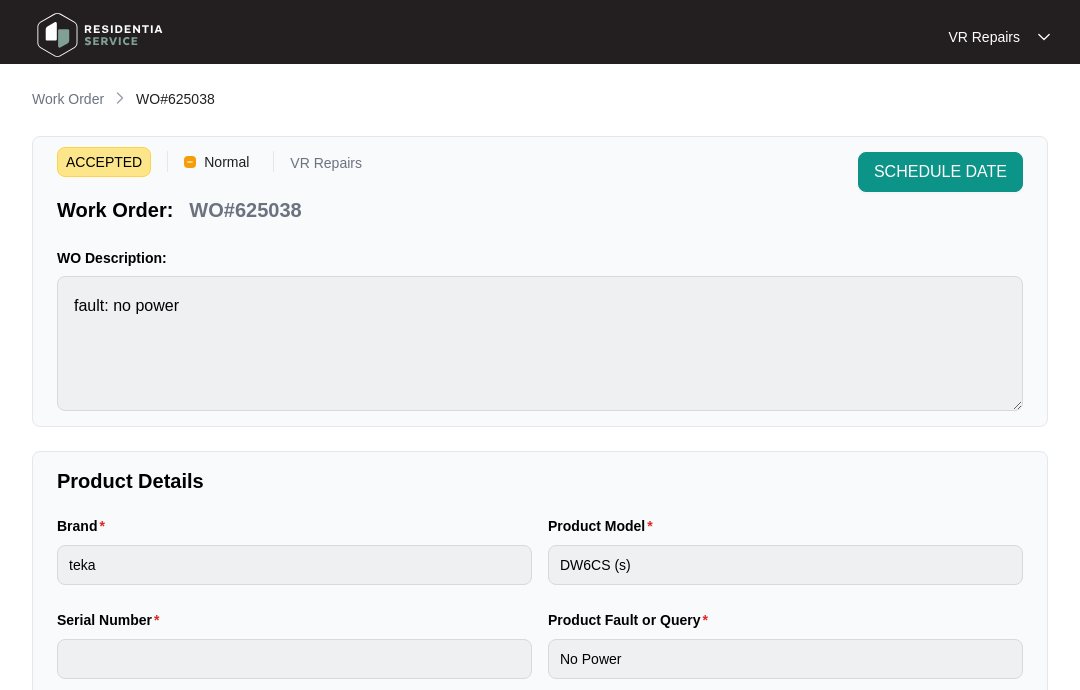 click on "VR Repairs" at bounding box center (989, 37) 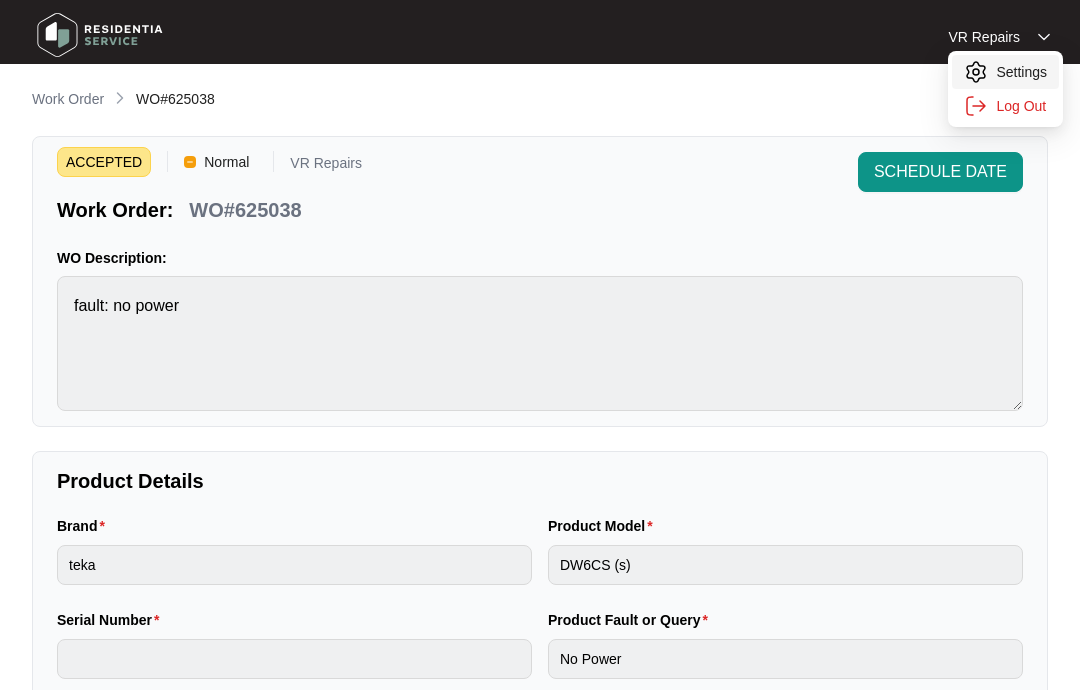 click on "Settings" at bounding box center [1021, 72] 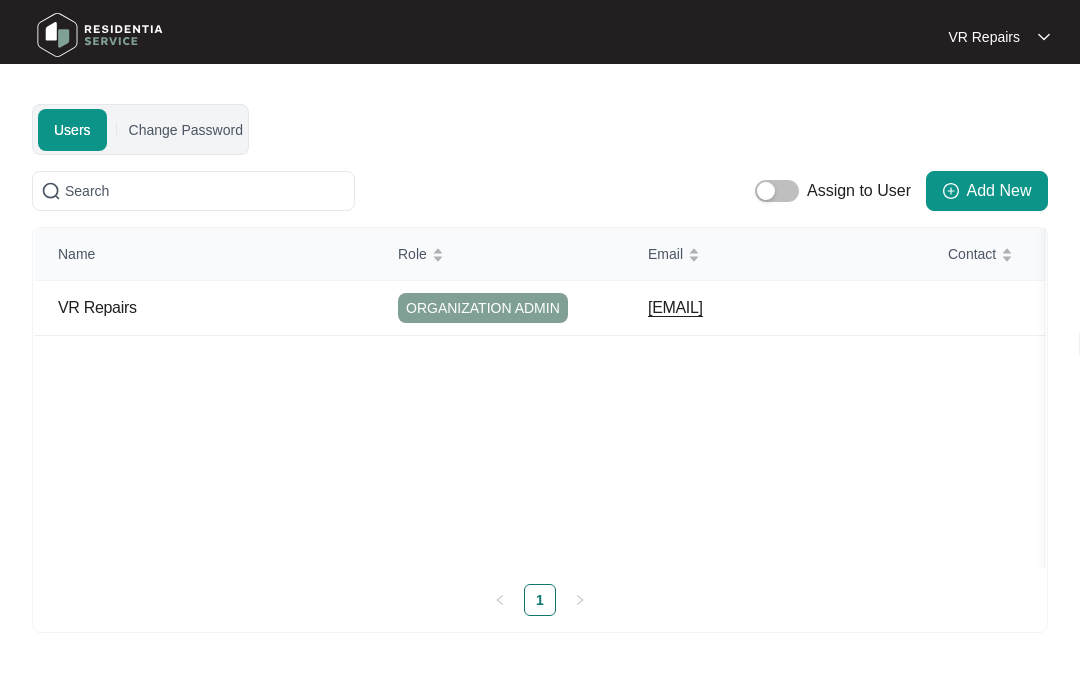 click on "VR Repairs" at bounding box center [999, 37] 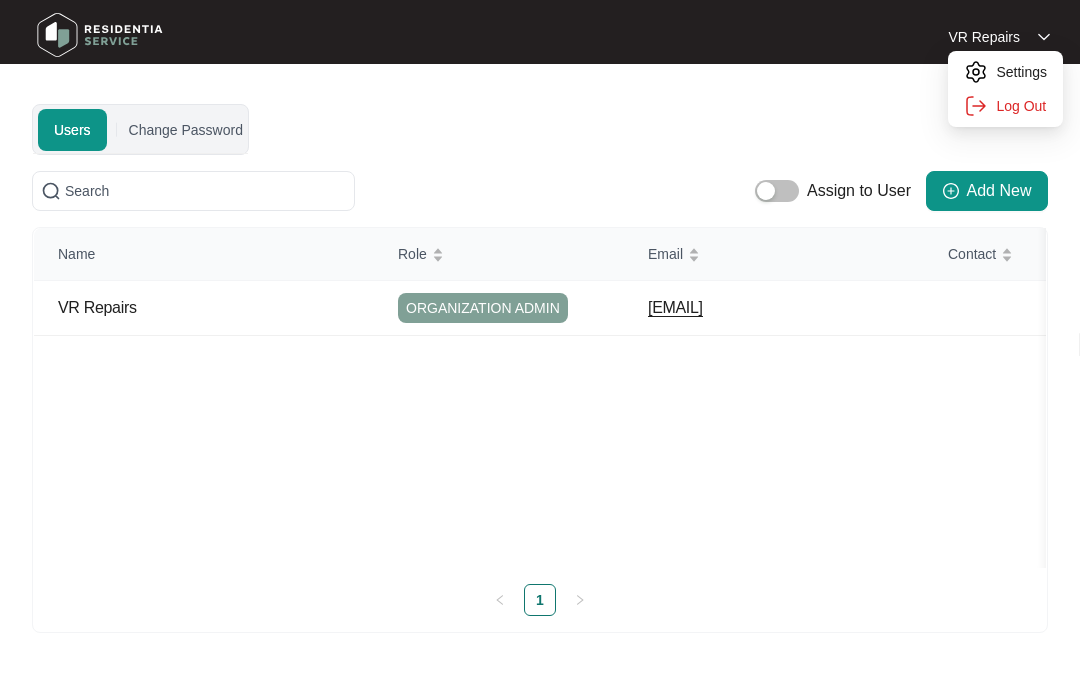 click on "Users Change Password Assign to User Add New Name Role Email Contact             VR Repairs  ORGANIZATION ADMIN vr.repairs85@gmail.com Edit 1" at bounding box center [540, 410] 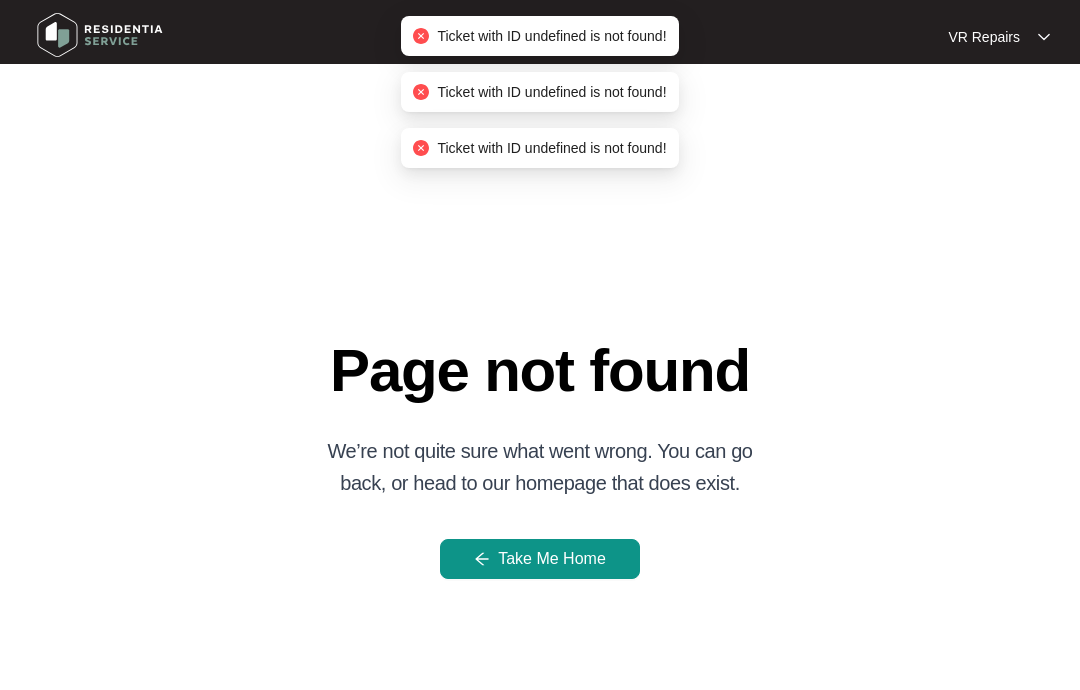 click on "Page not found We’re not quite sure what went wrong. You can go   back, or head to our homepage that does exist. Take Me Home" at bounding box center (540, 433) 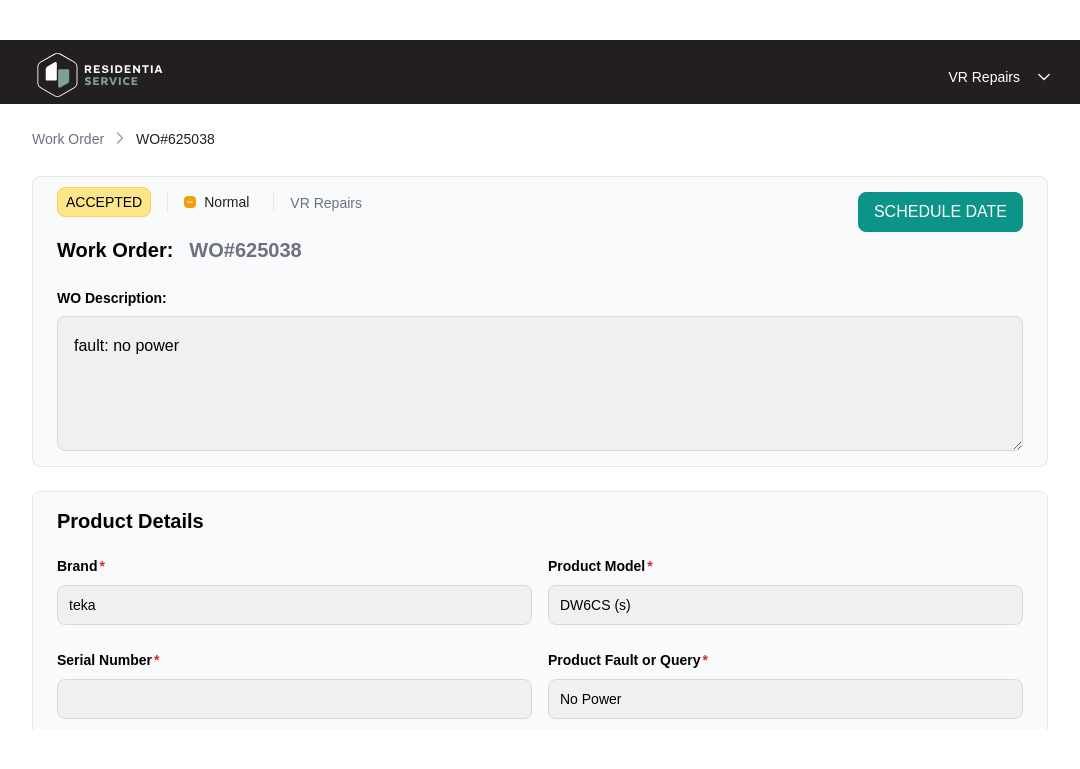 scroll, scrollTop: 0, scrollLeft: 0, axis: both 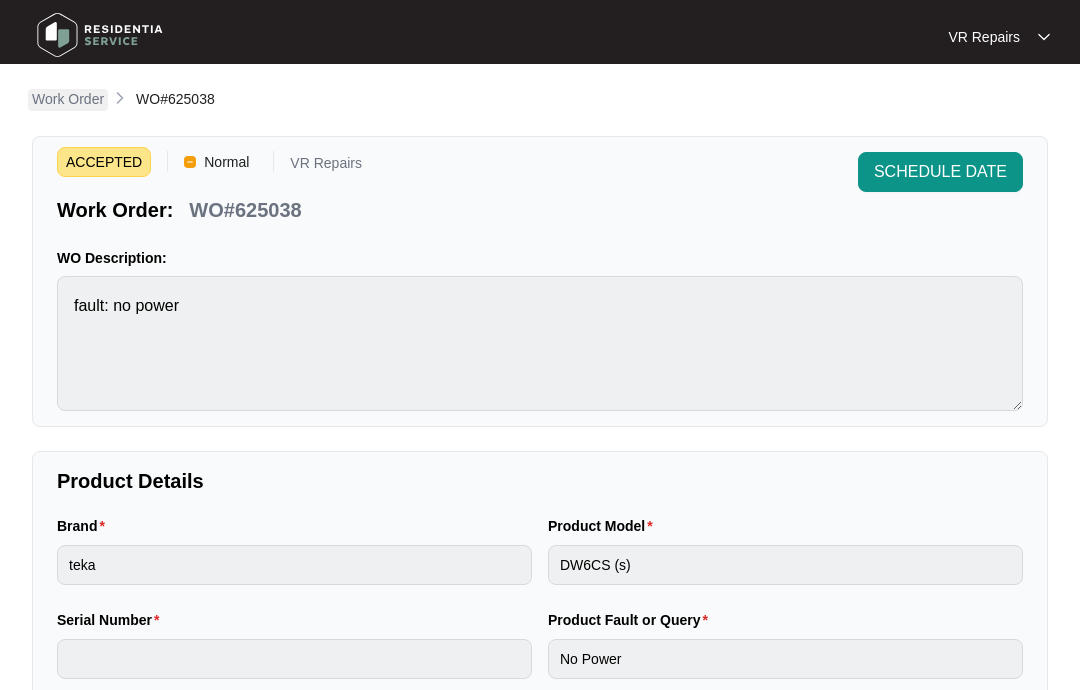 click on "Work Order" at bounding box center (68, 99) 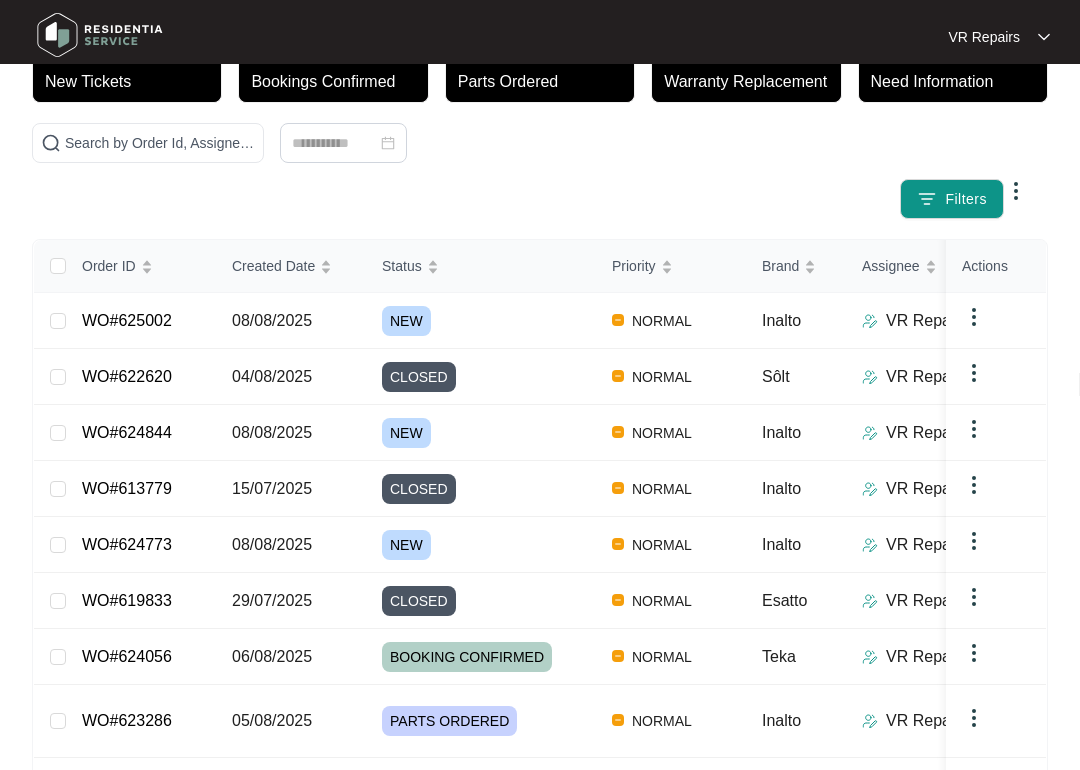scroll, scrollTop: 144, scrollLeft: 0, axis: vertical 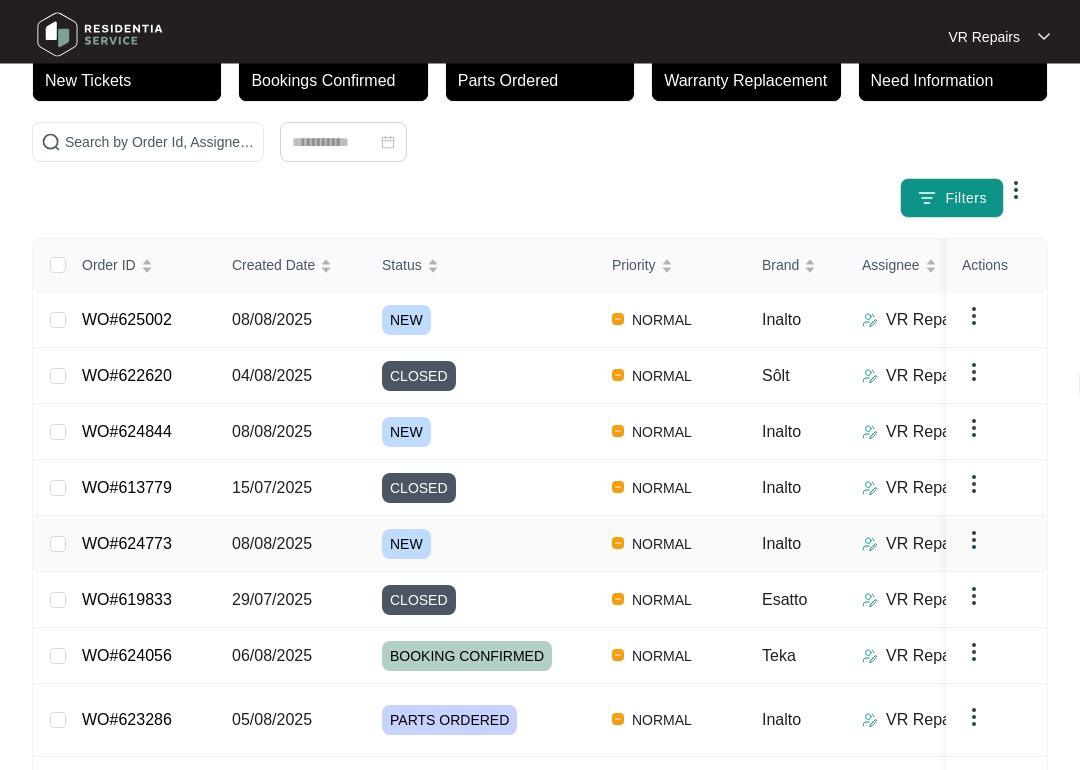 click on "WO#624773" at bounding box center [127, 544] 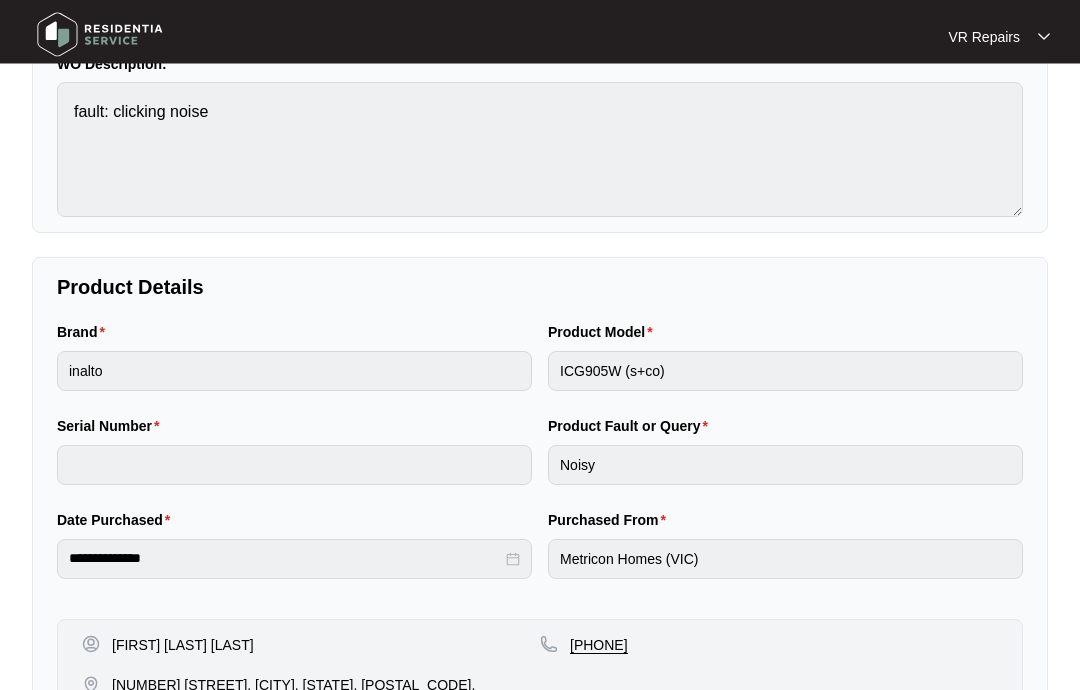 scroll, scrollTop: 0, scrollLeft: 0, axis: both 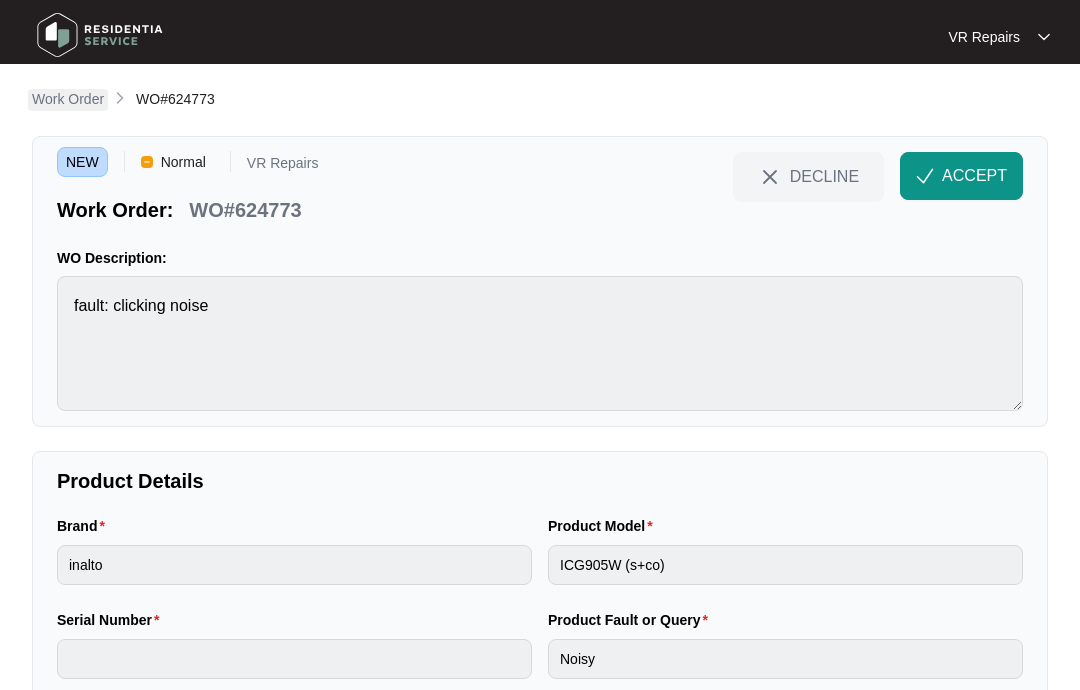 click on "Work Order" at bounding box center [68, 99] 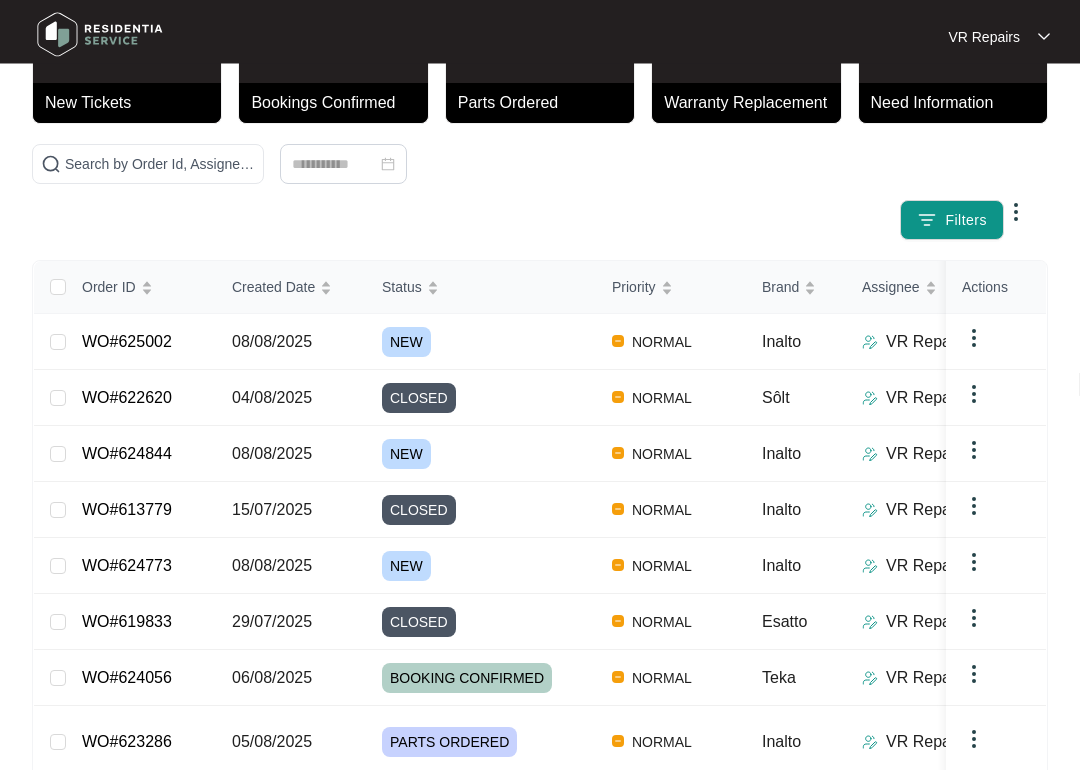 scroll, scrollTop: 123, scrollLeft: 0, axis: vertical 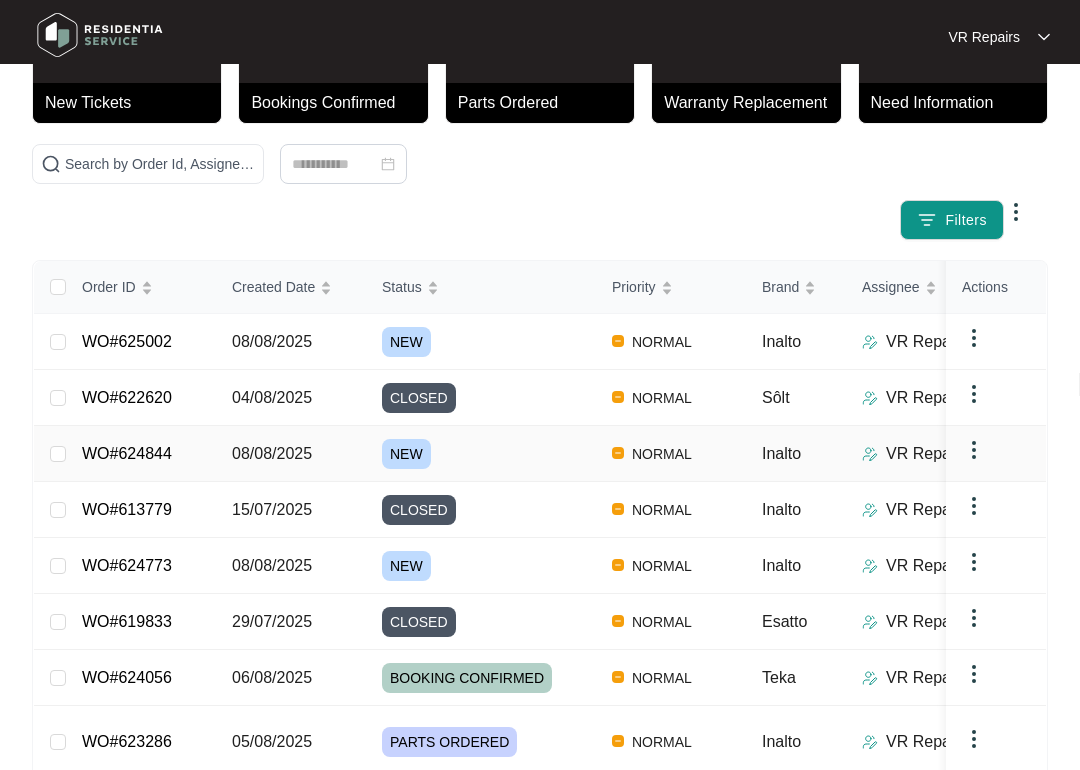 click on "WO#624844" at bounding box center [127, 453] 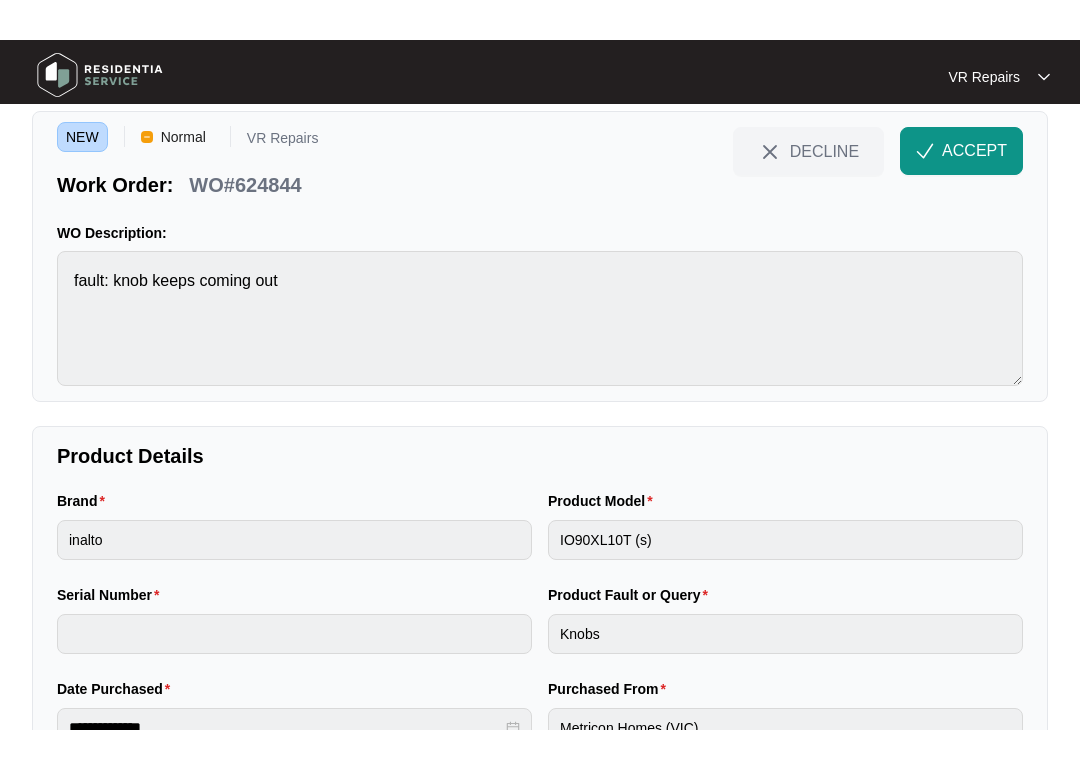scroll, scrollTop: 0, scrollLeft: 0, axis: both 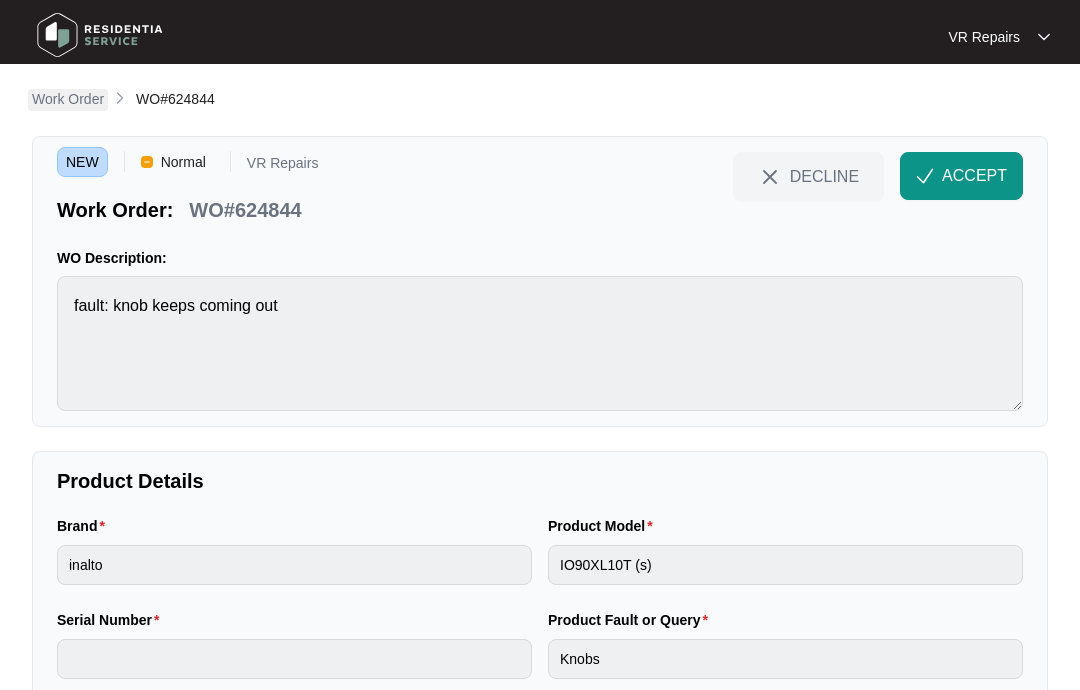 click on "Work Order" at bounding box center (68, 99) 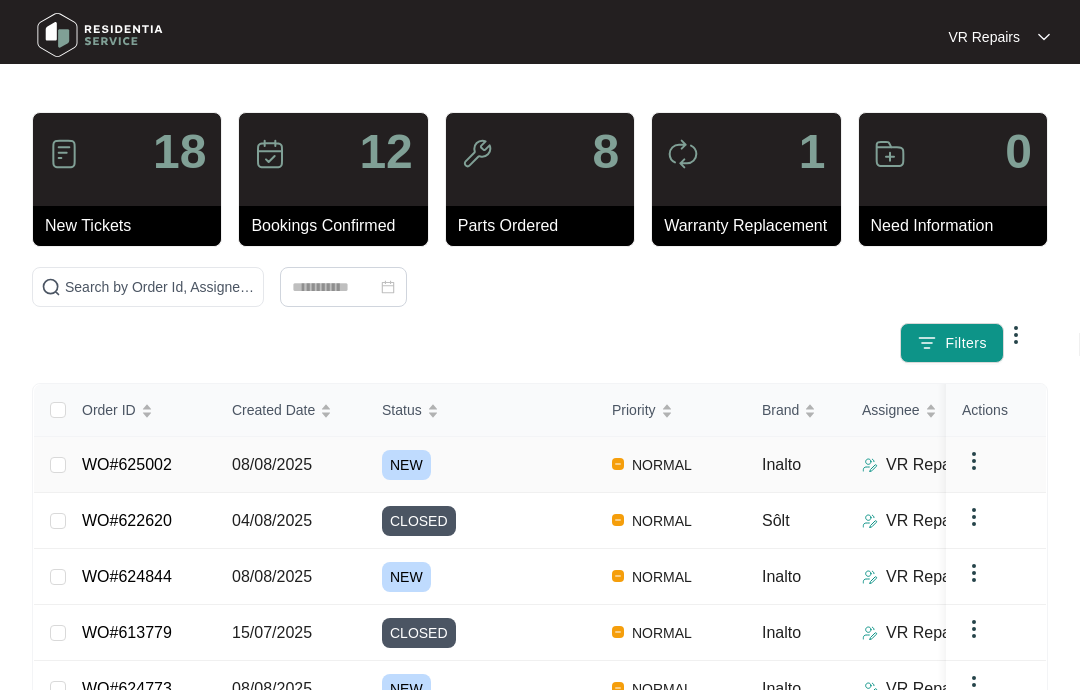 click on "WO#625002" at bounding box center [127, 464] 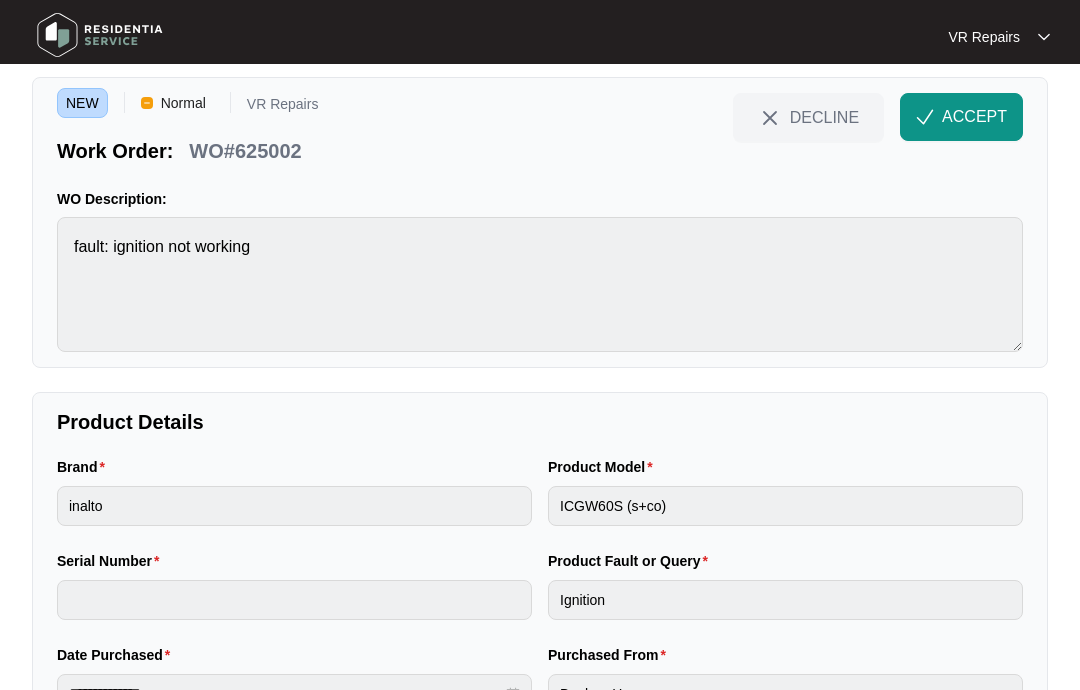 scroll, scrollTop: 0, scrollLeft: 0, axis: both 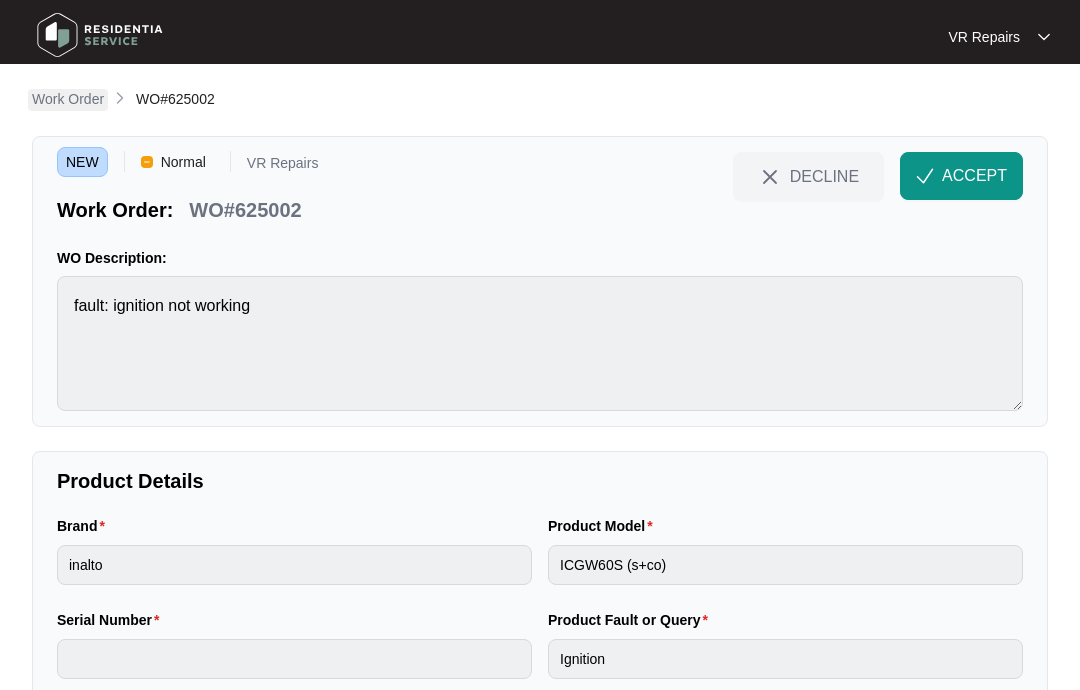 click on "Work Order" at bounding box center (68, 99) 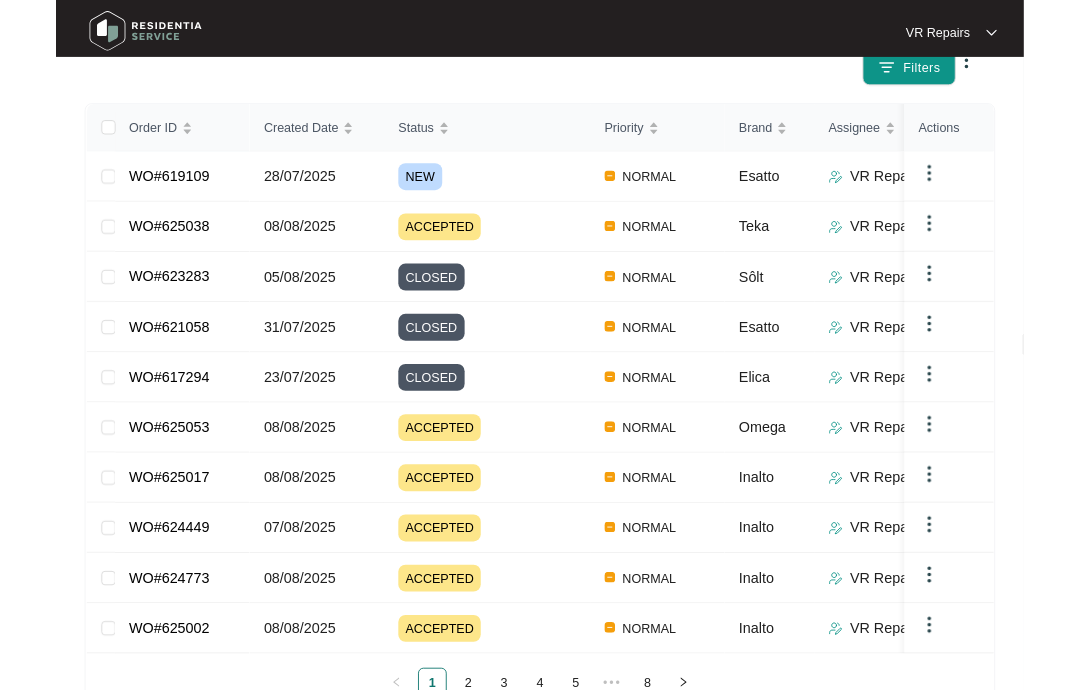 scroll, scrollTop: 266, scrollLeft: 0, axis: vertical 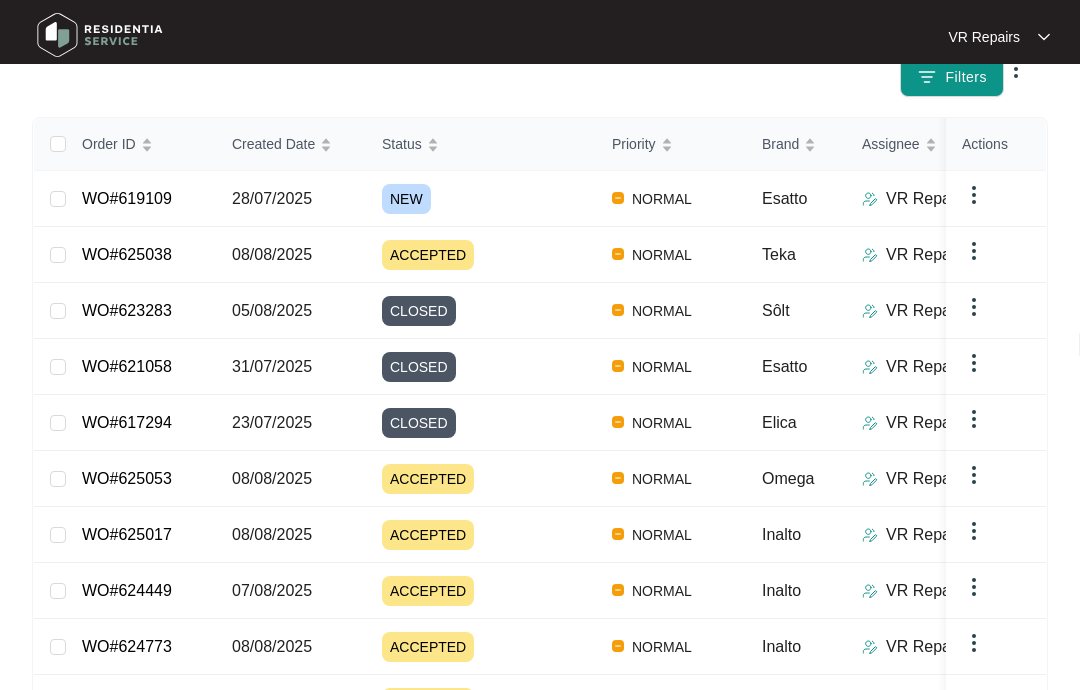 click on "WO#619109" at bounding box center [127, 198] 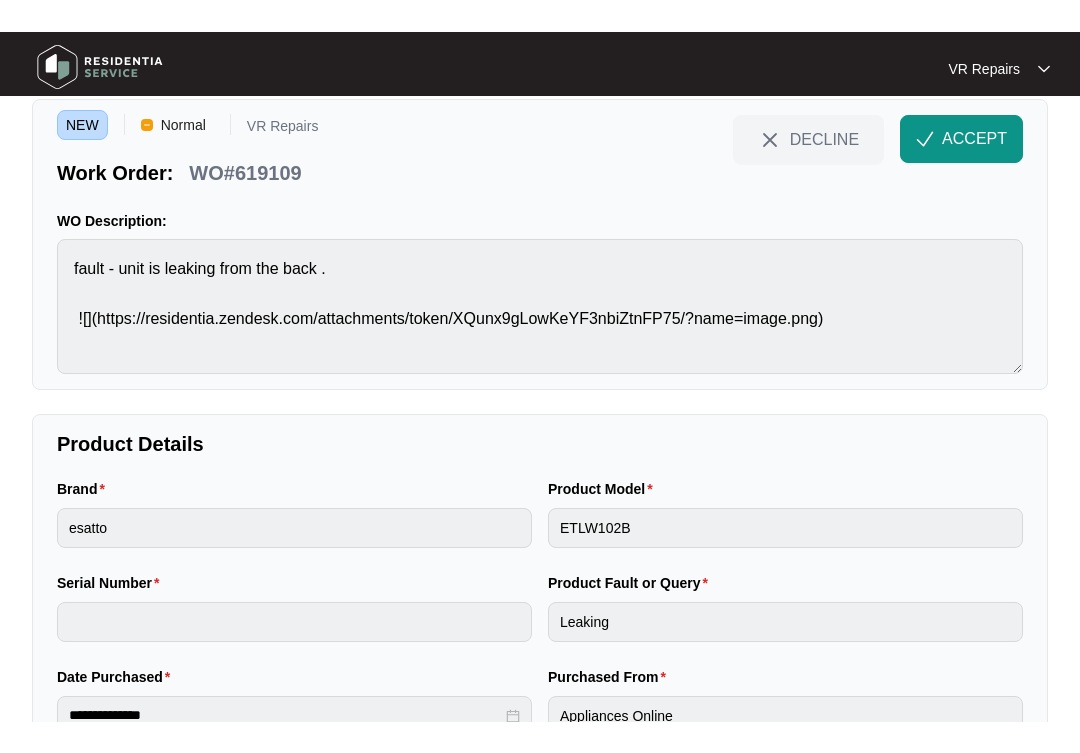 scroll, scrollTop: 0, scrollLeft: 0, axis: both 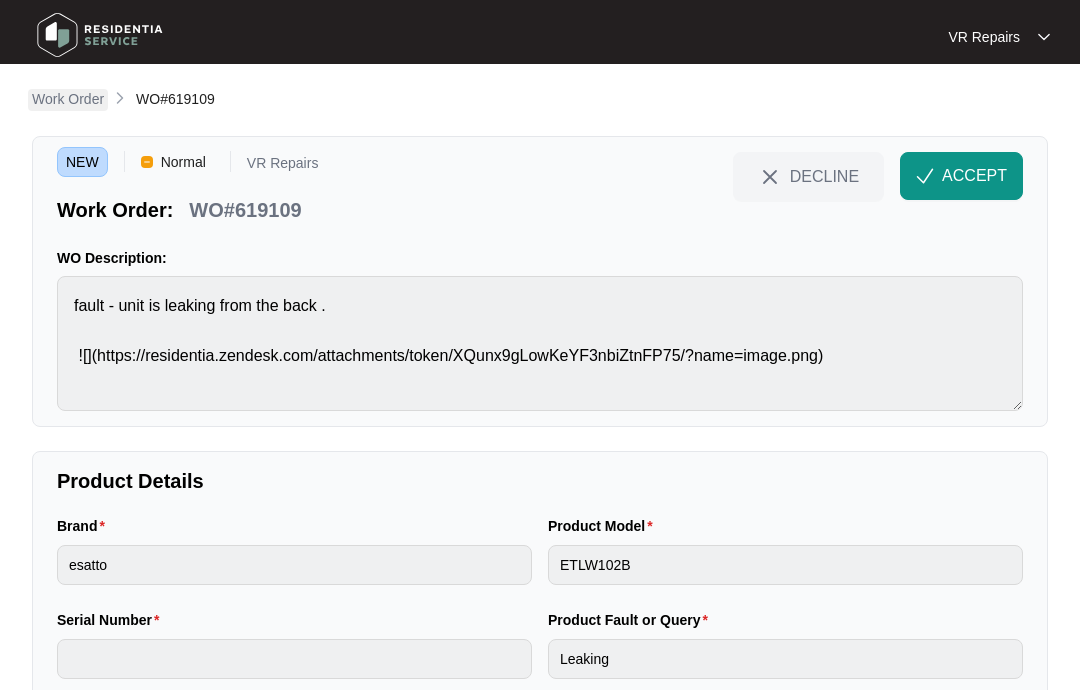 click on "Work Order" at bounding box center (68, 99) 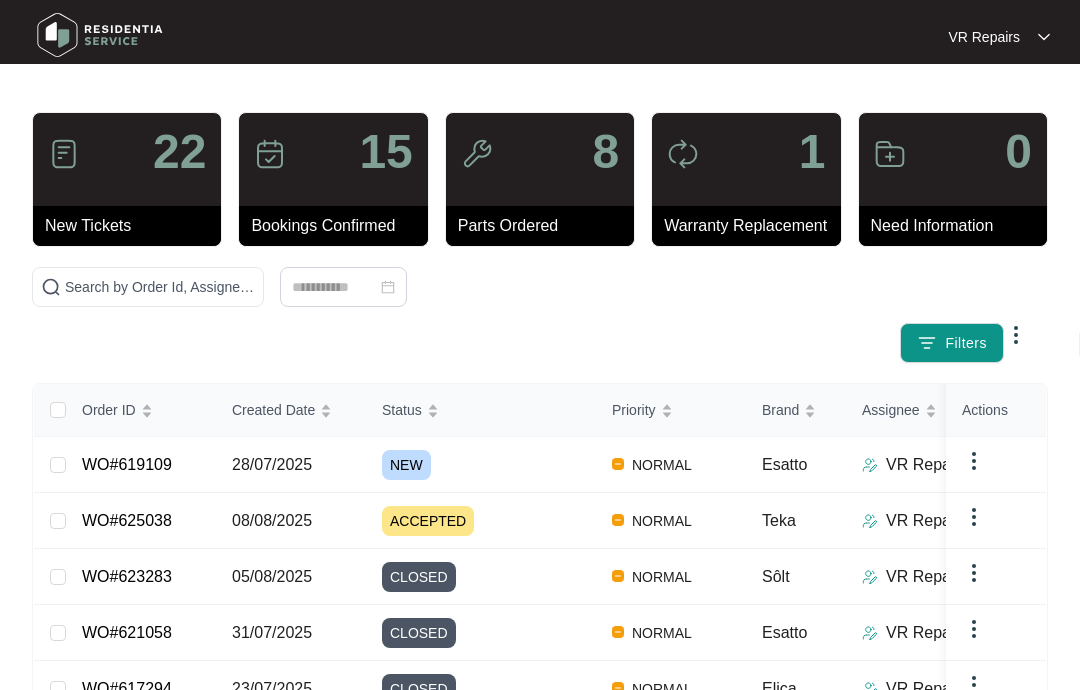 click at bounding box center [974, 517] 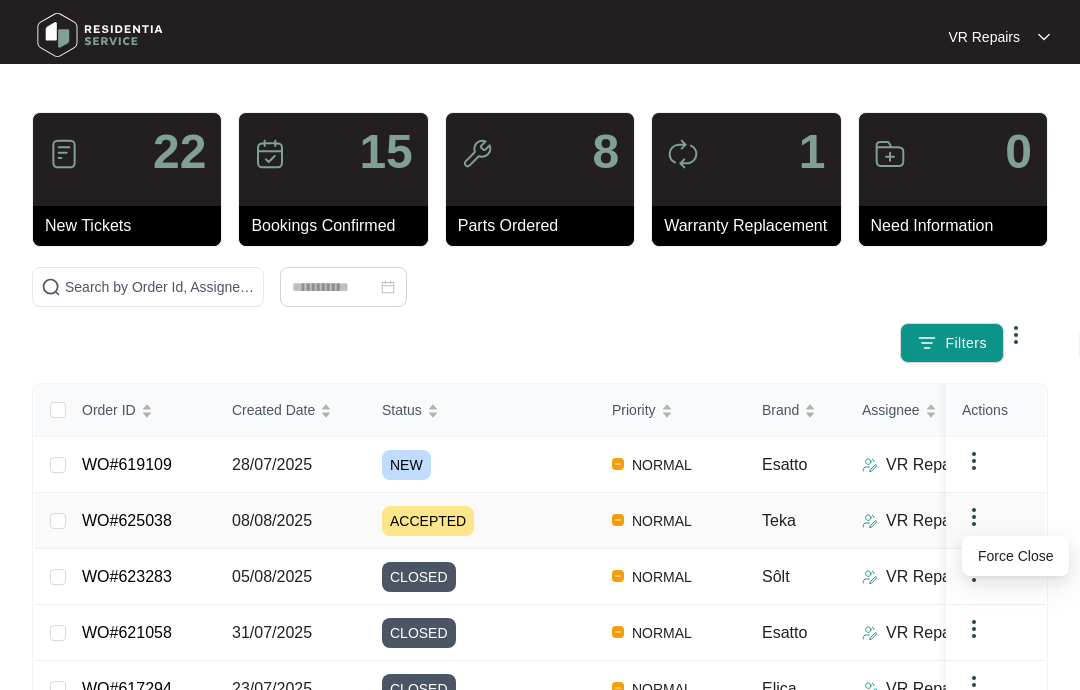 click on "VR Repairs" at bounding box center [927, 521] 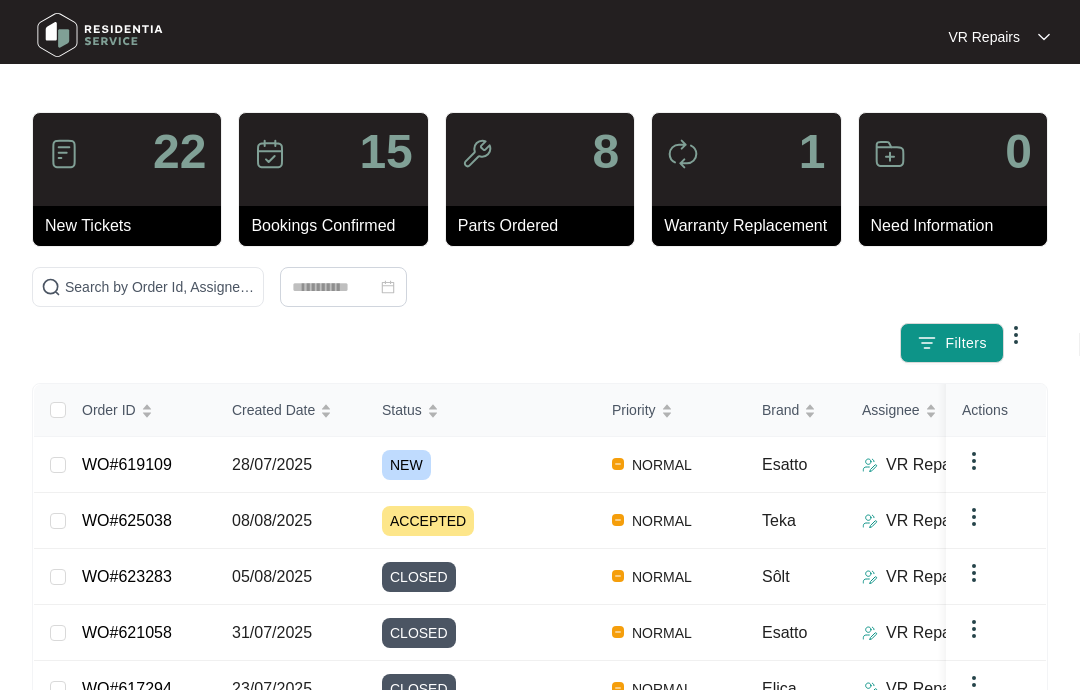 click at bounding box center (1016, 335) 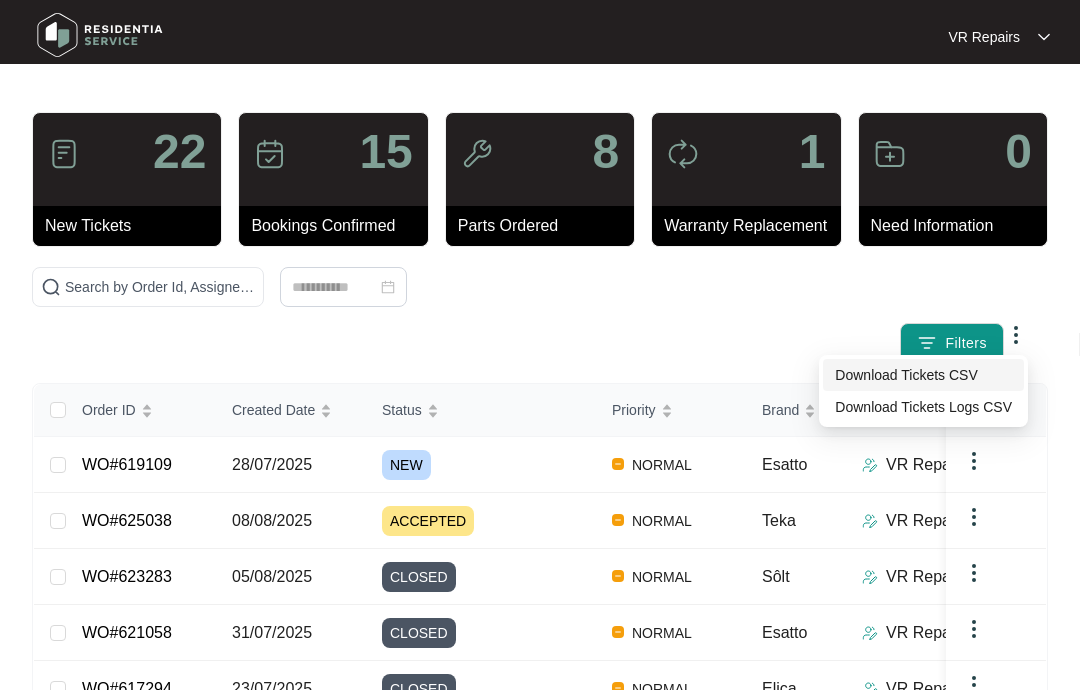 click on "Download Tickets CSV" at bounding box center [923, 375] 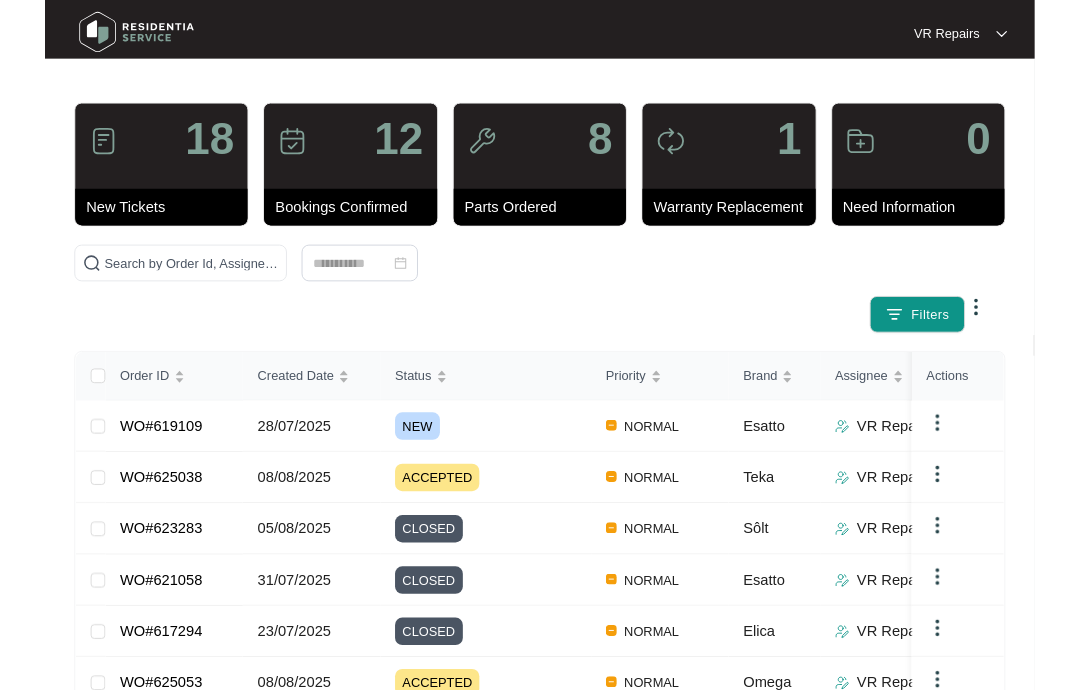 scroll, scrollTop: 63, scrollLeft: 0, axis: vertical 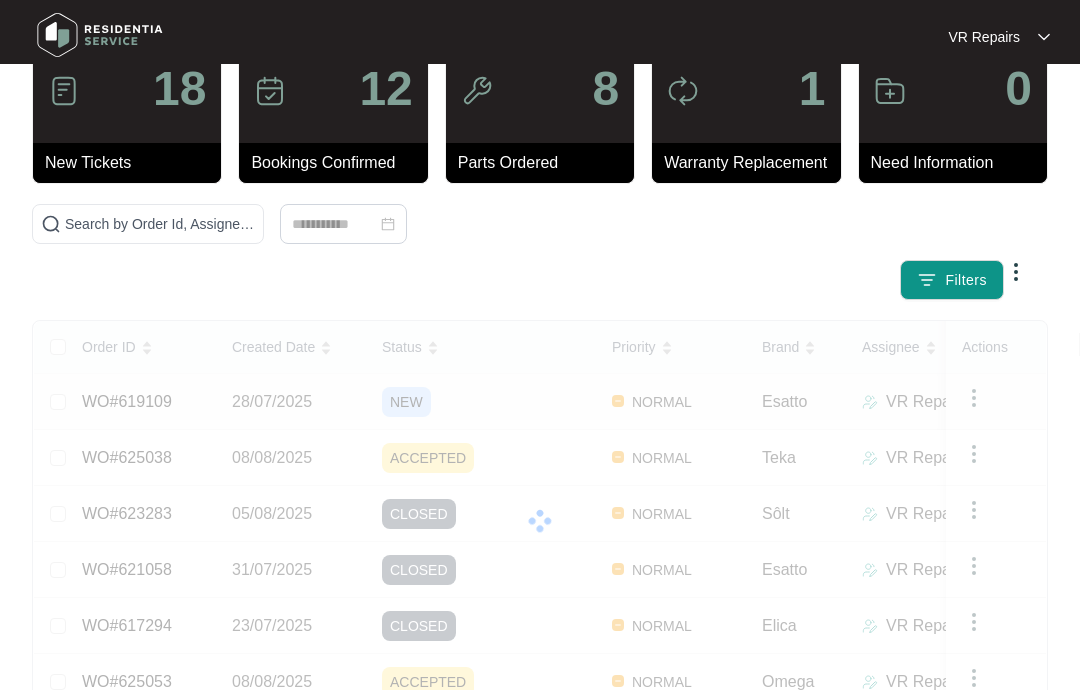 click at bounding box center [540, 521] 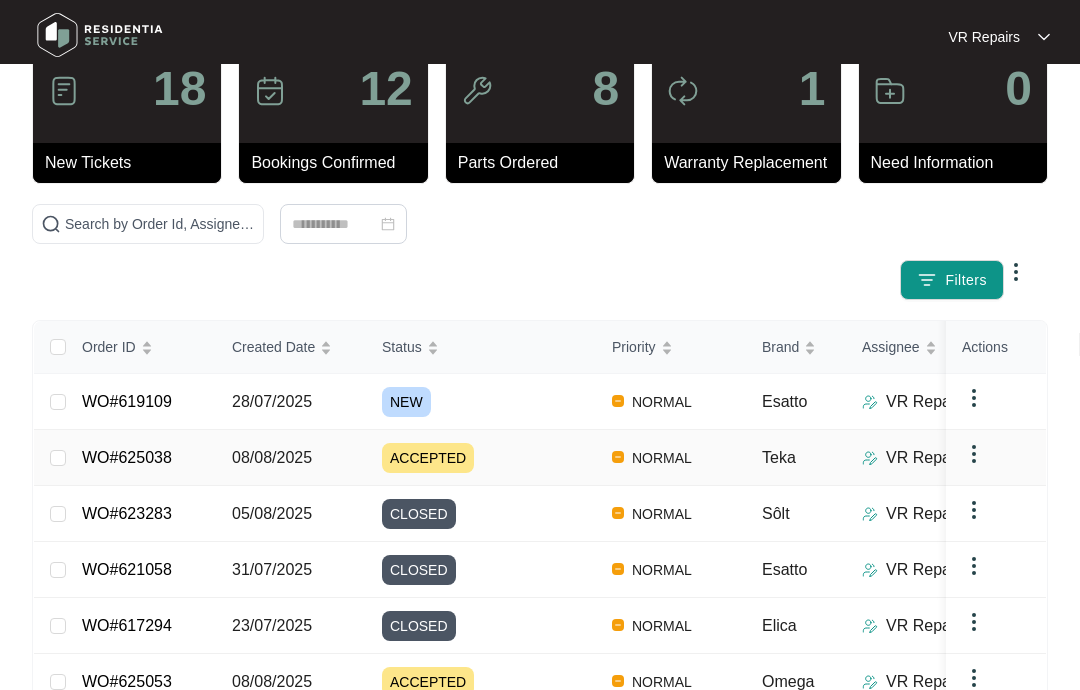 click on "WO#625038" at bounding box center [127, 457] 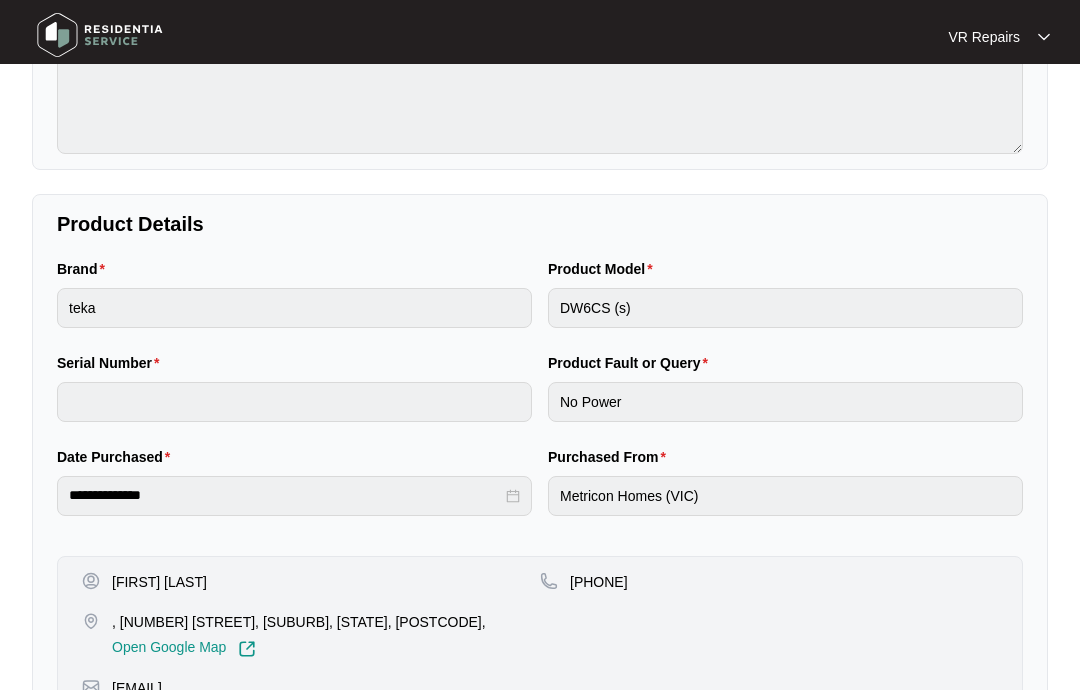 scroll, scrollTop: 0, scrollLeft: 0, axis: both 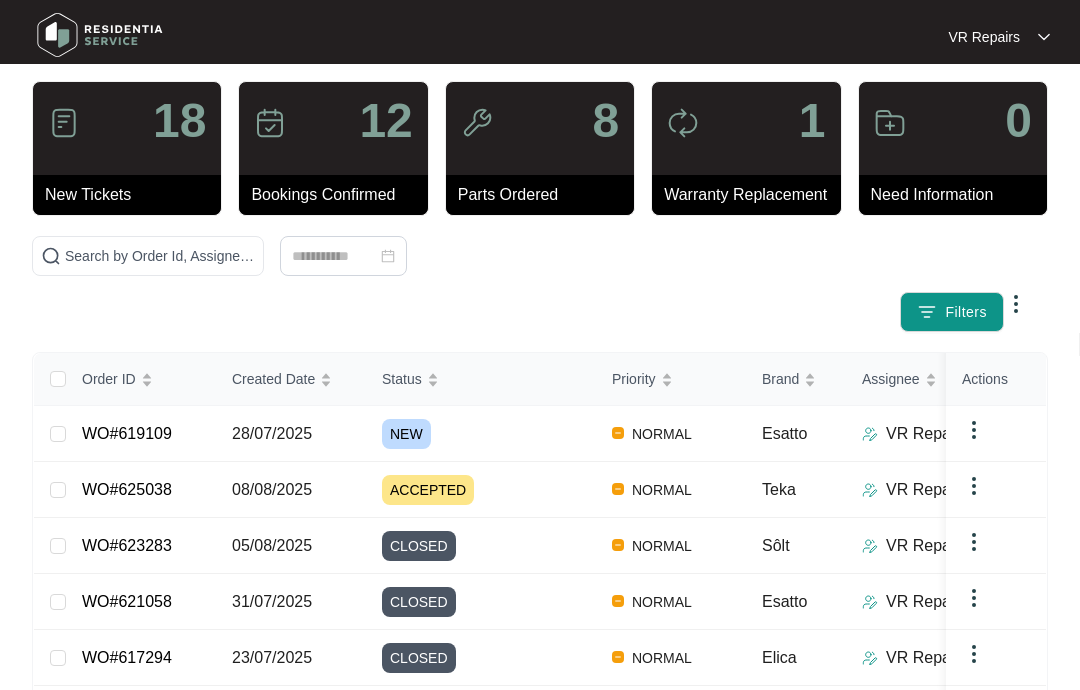 click at bounding box center [1016, 304] 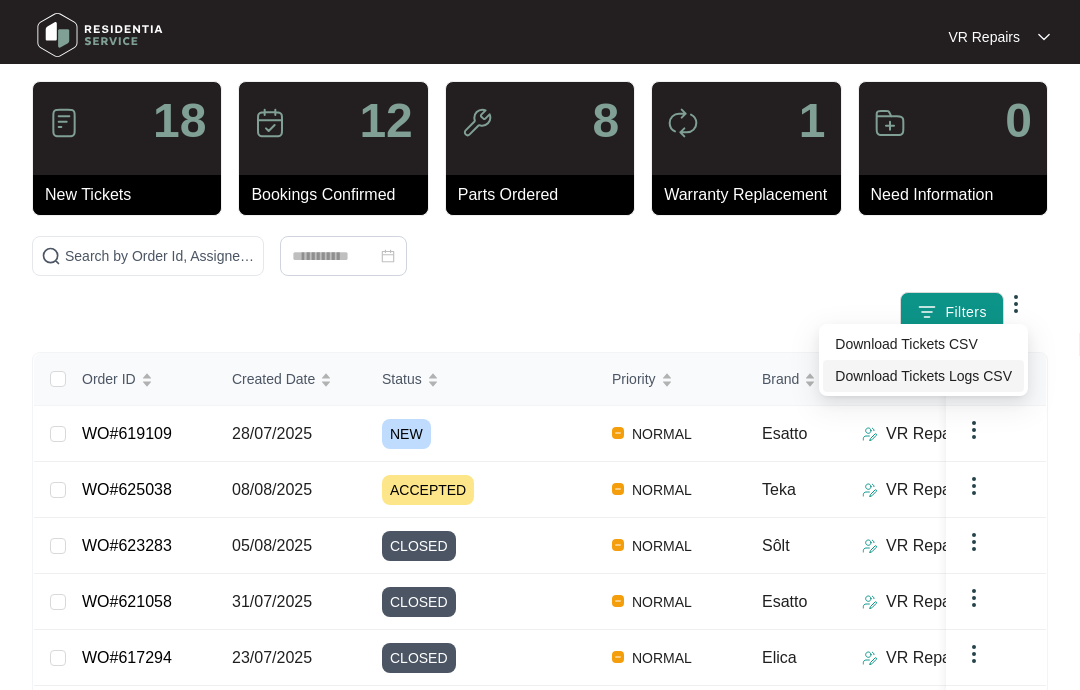 click on "Download Tickets Logs CSV" at bounding box center [923, 376] 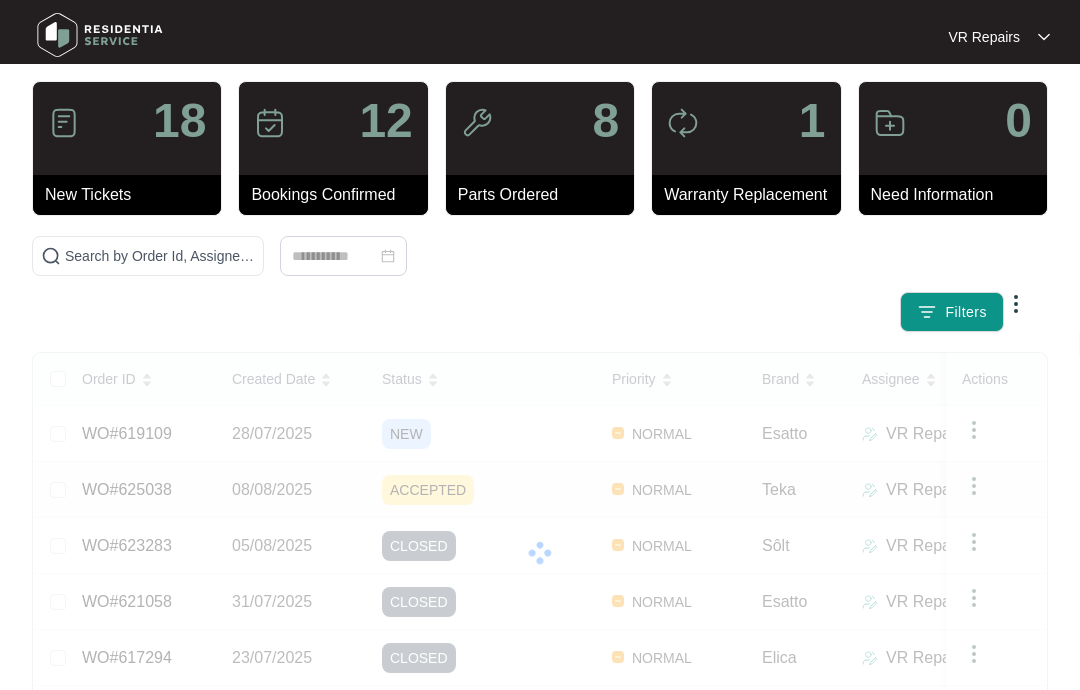 click on "ACCEPTED" at bounding box center [489, 490] 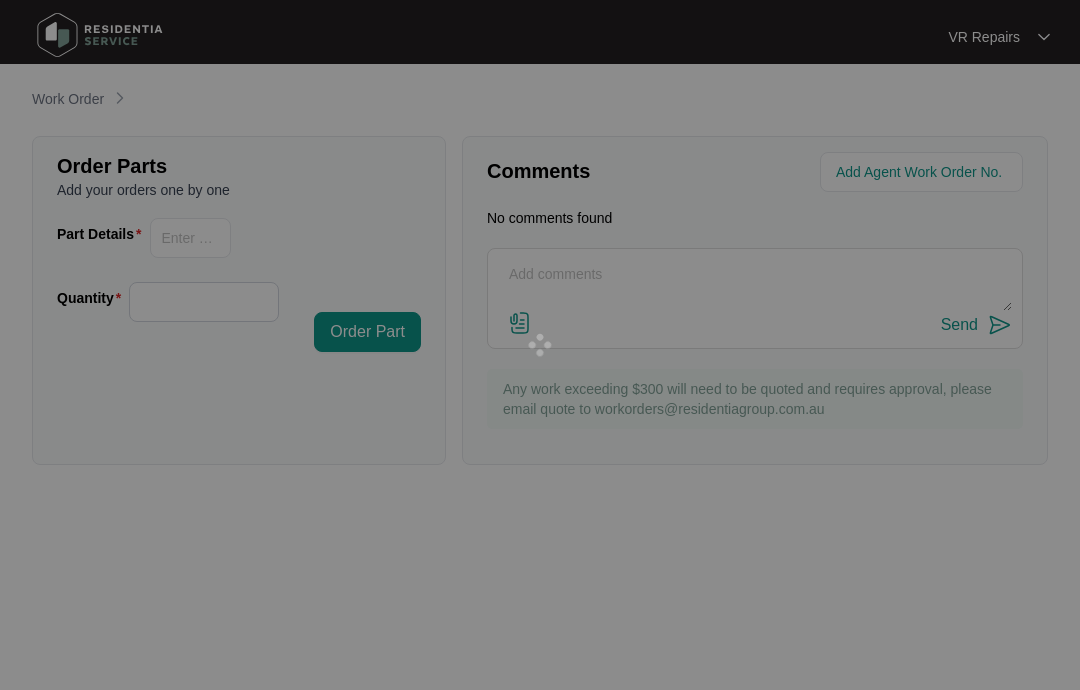 scroll, scrollTop: 0, scrollLeft: 0, axis: both 